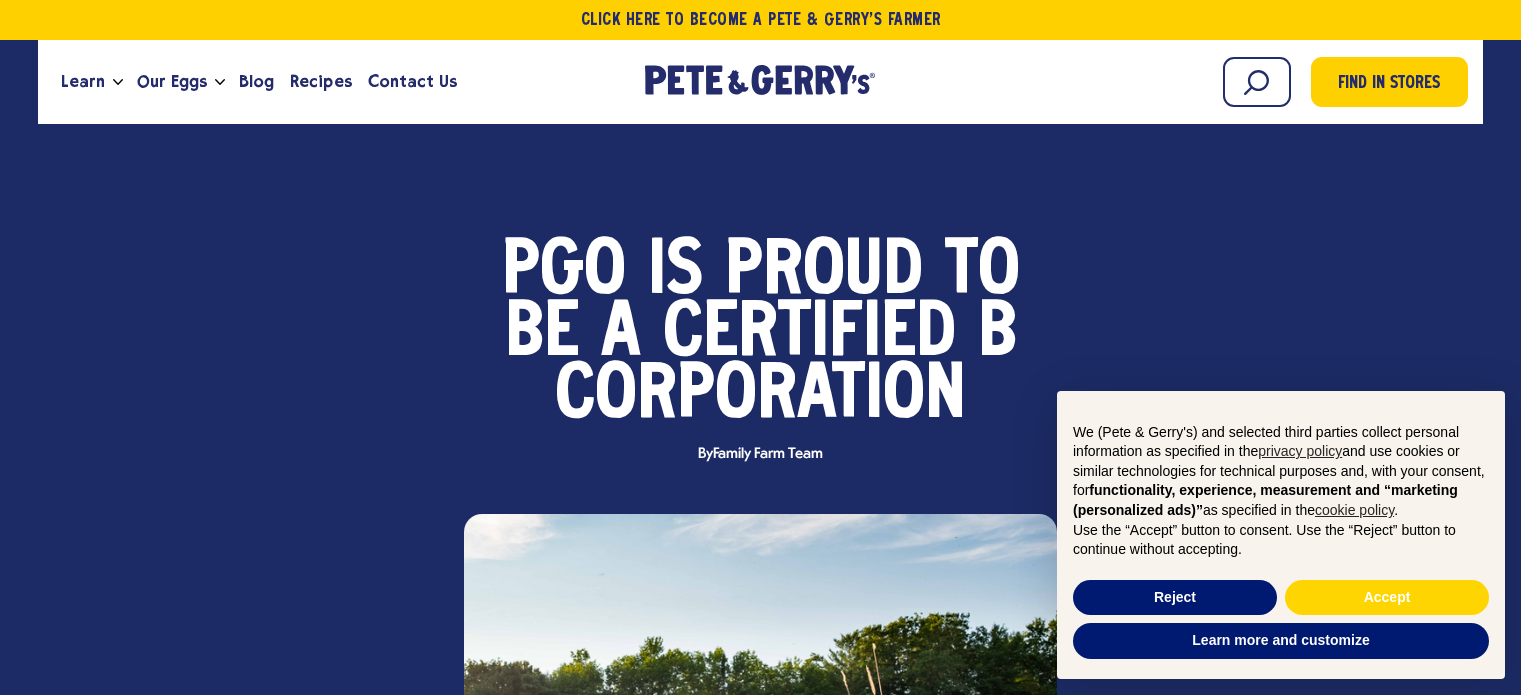 scroll, scrollTop: 0, scrollLeft: 0, axis: both 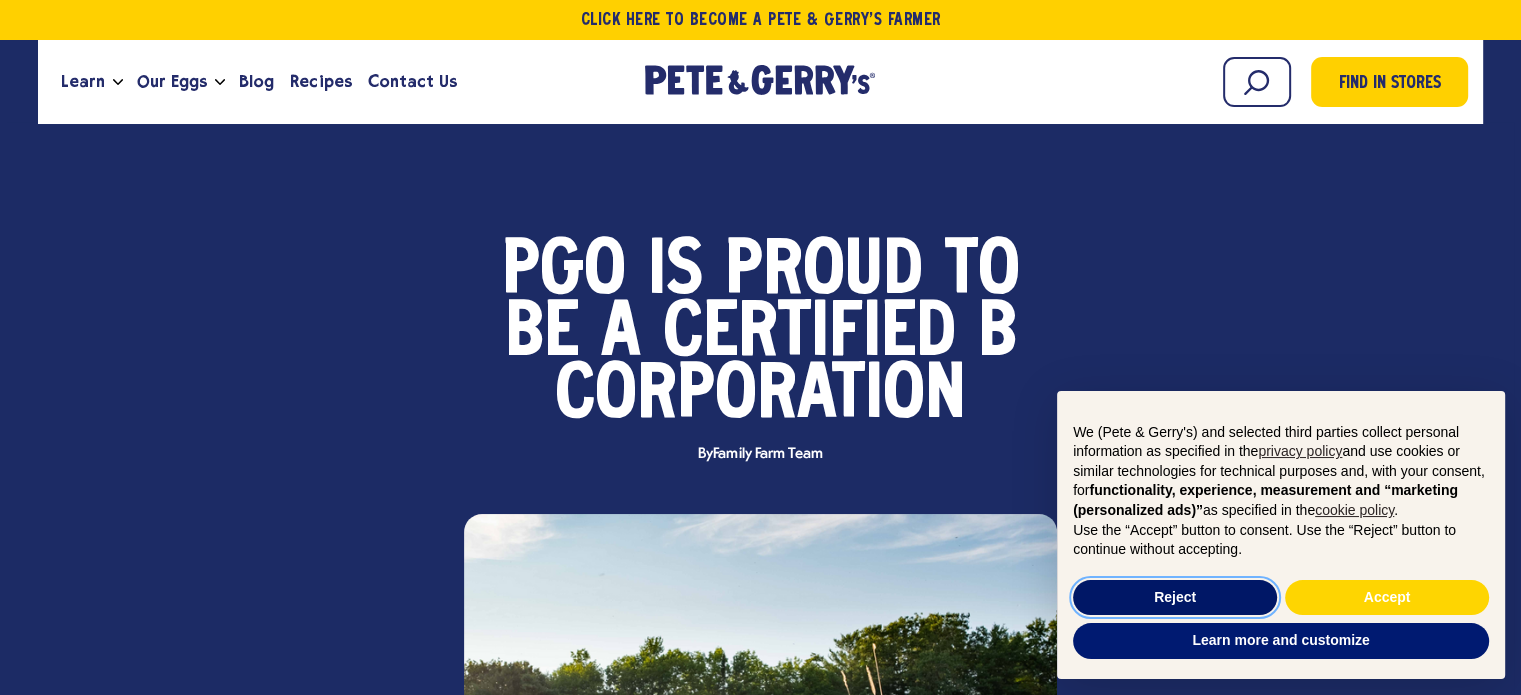 click on "Reject" at bounding box center [1175, 598] 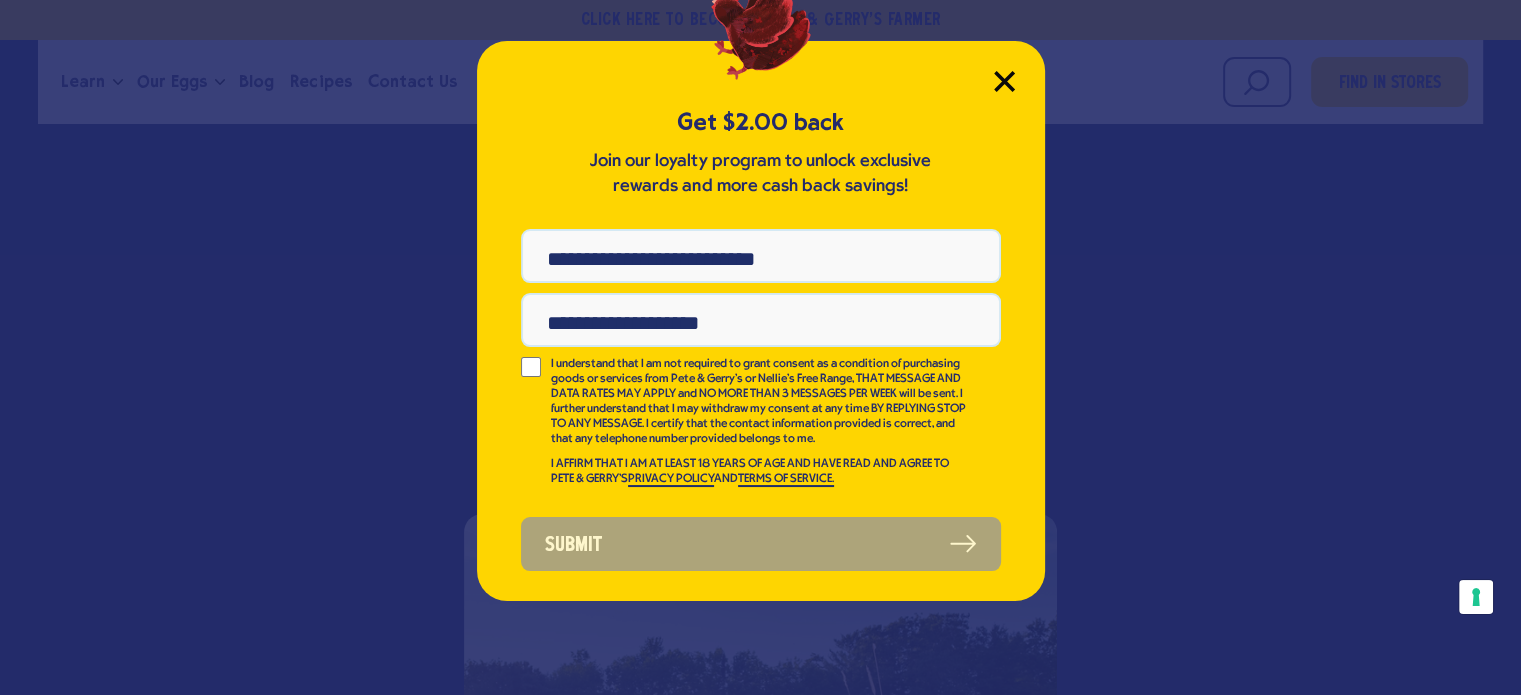 click 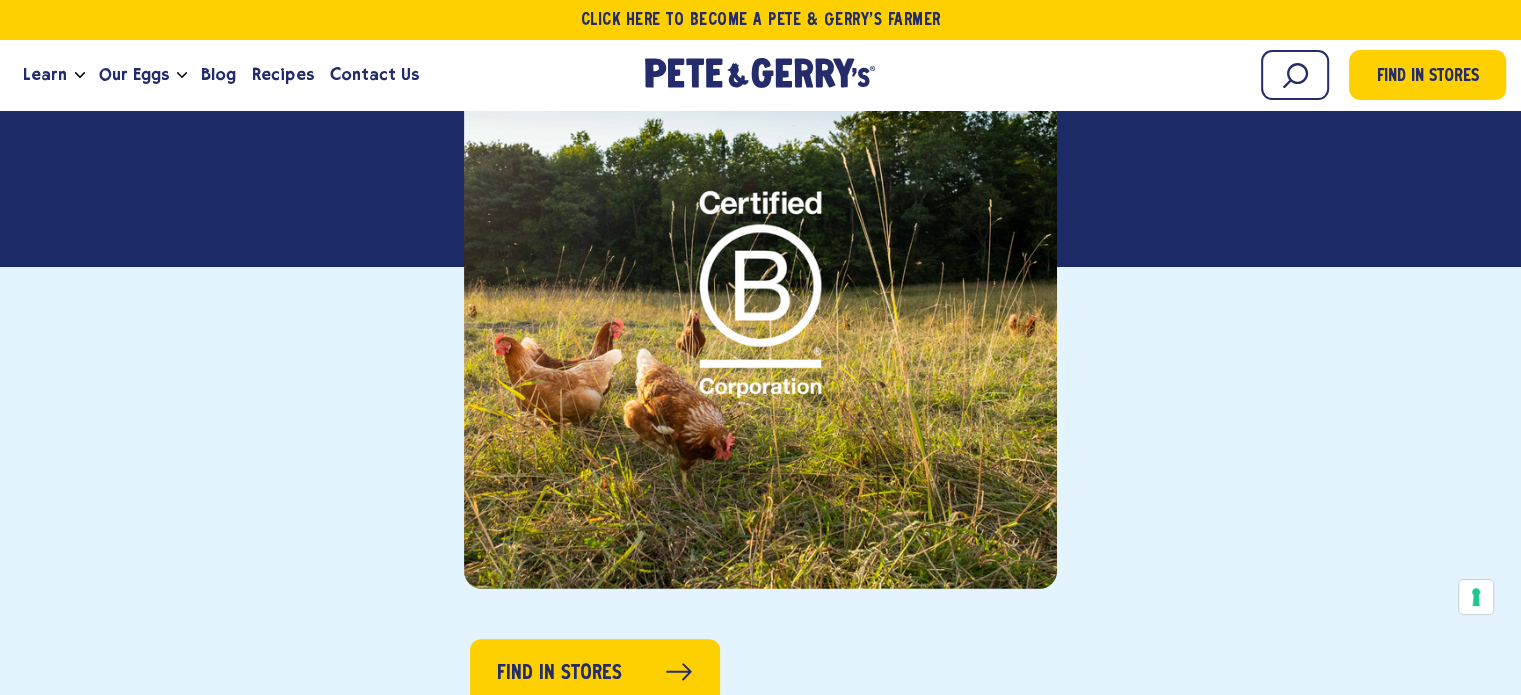scroll, scrollTop: 0, scrollLeft: 0, axis: both 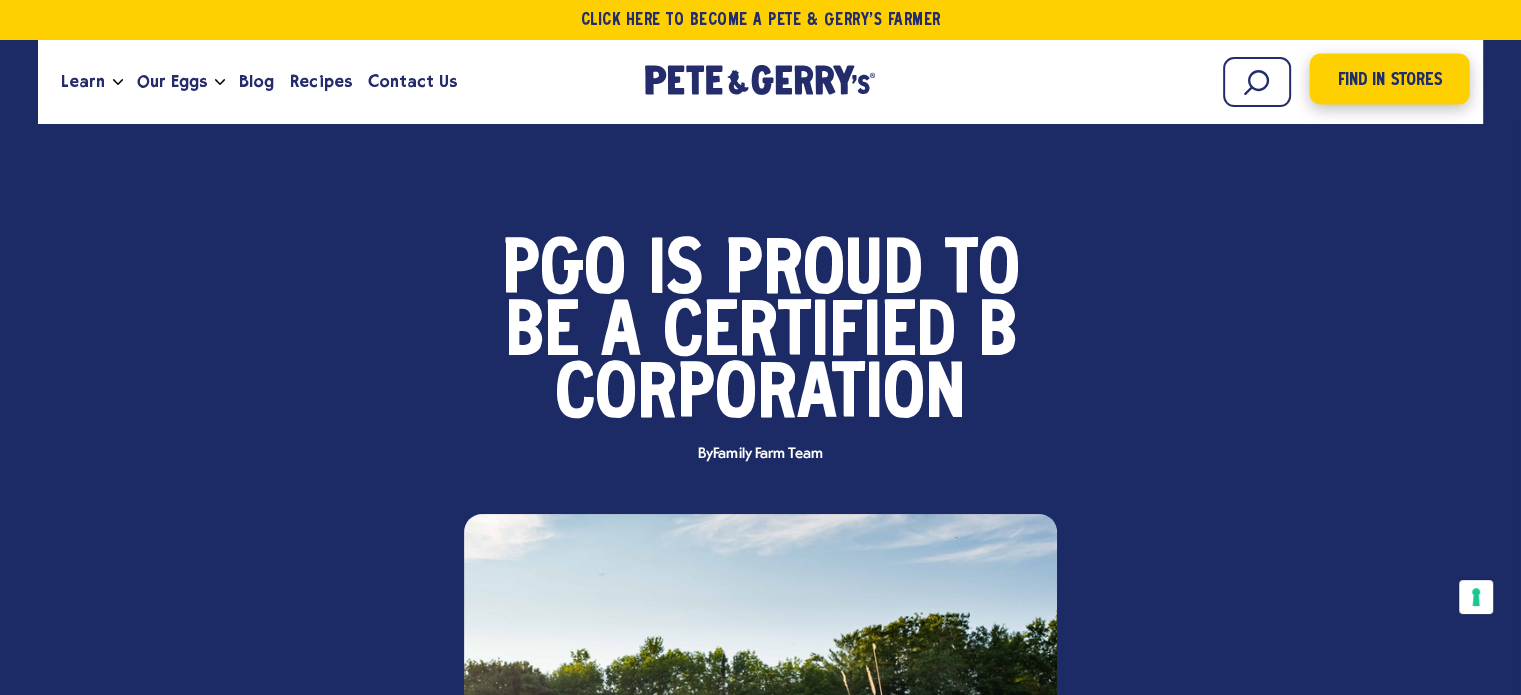 click on "Find in Stores" at bounding box center (1389, 80) 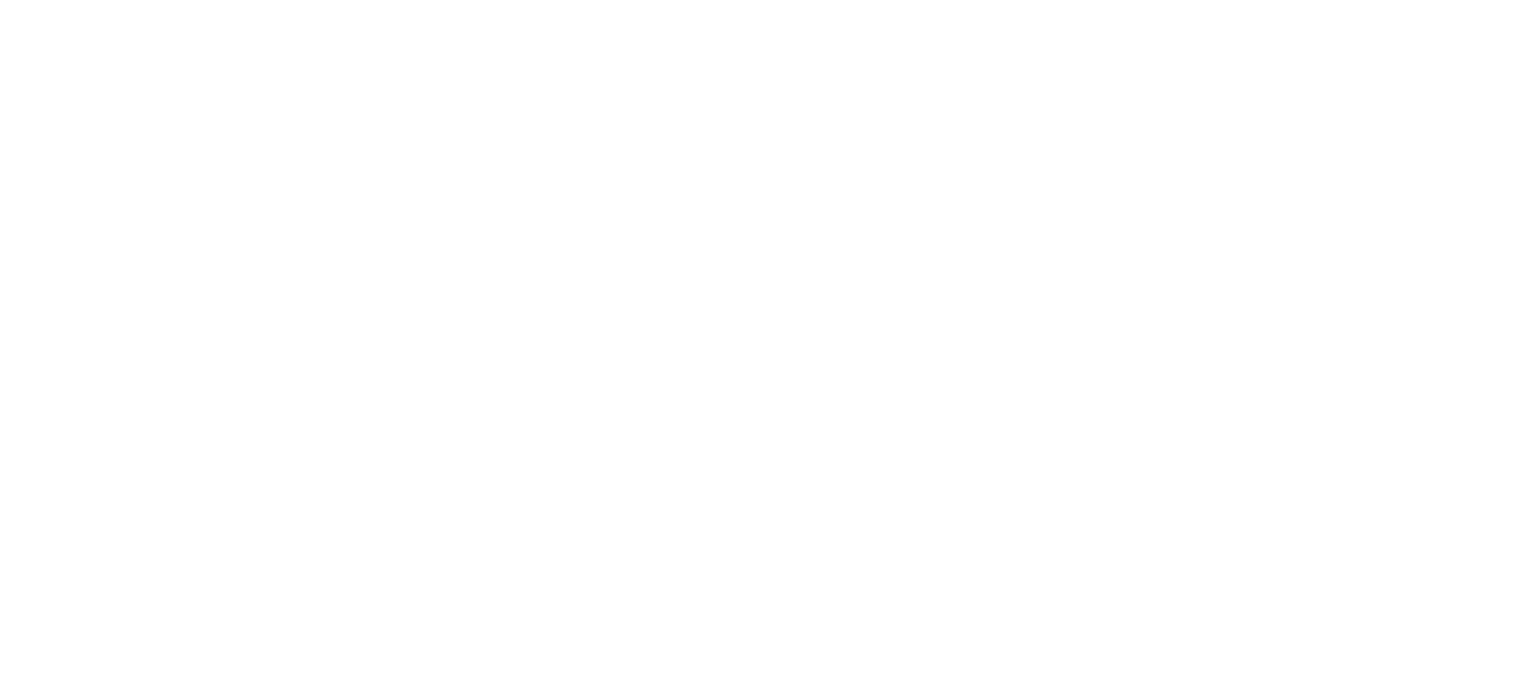 scroll, scrollTop: 0, scrollLeft: 0, axis: both 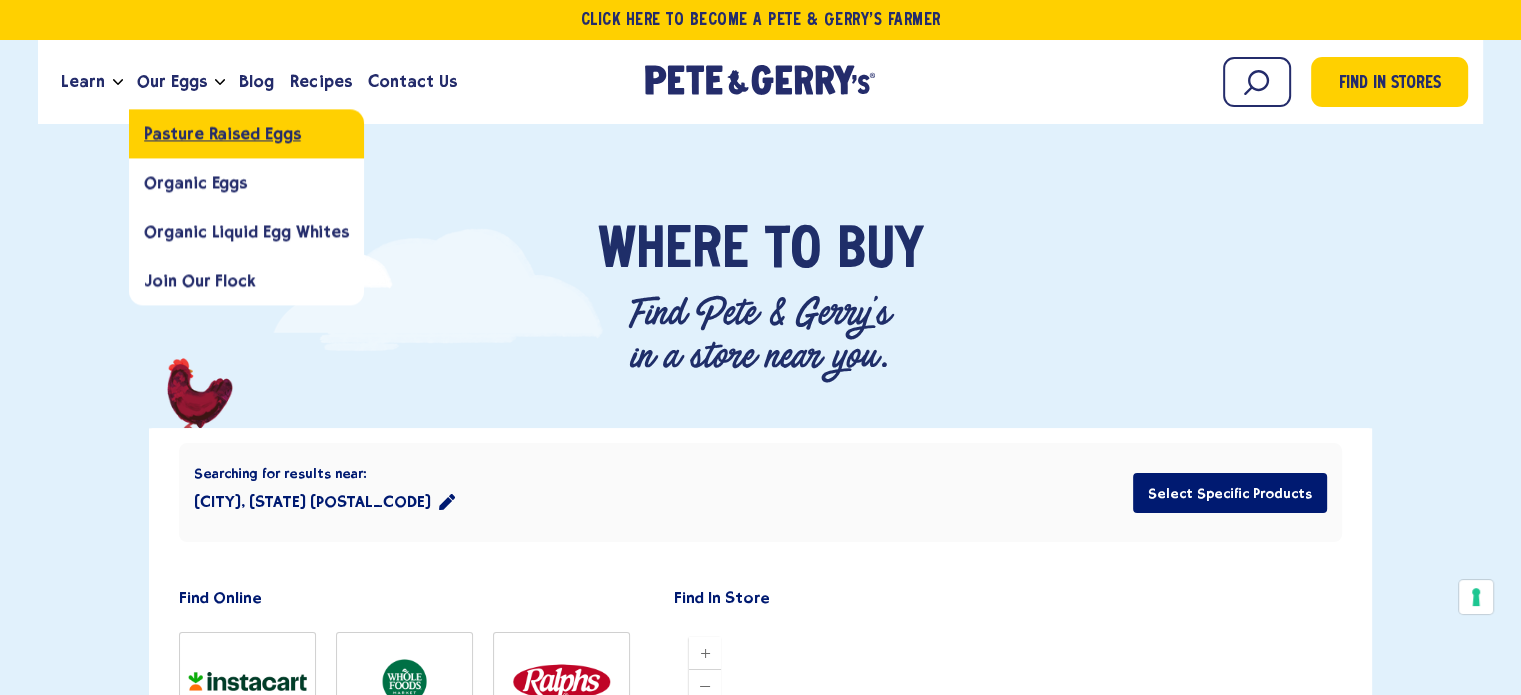 click on "Pasture Raised Eggs" at bounding box center (222, 133) 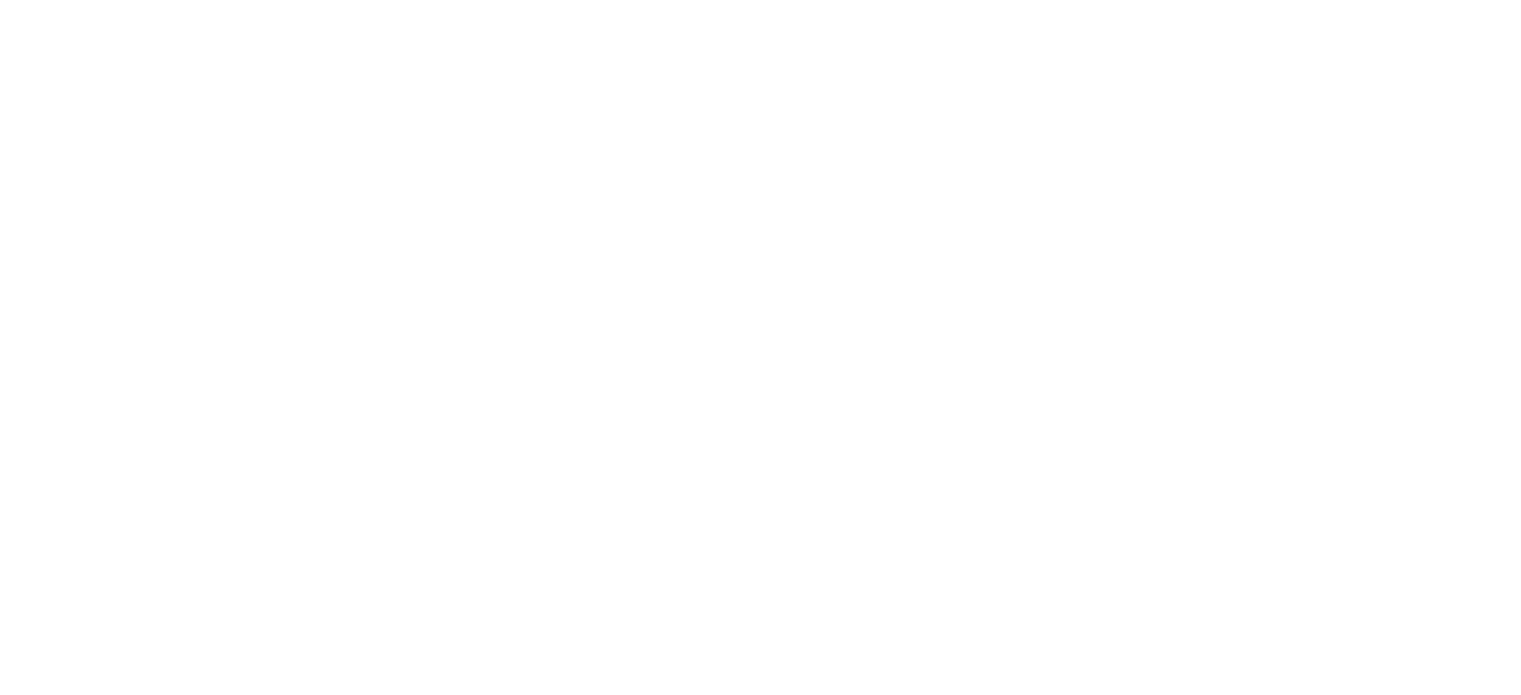 scroll, scrollTop: 0, scrollLeft: 0, axis: both 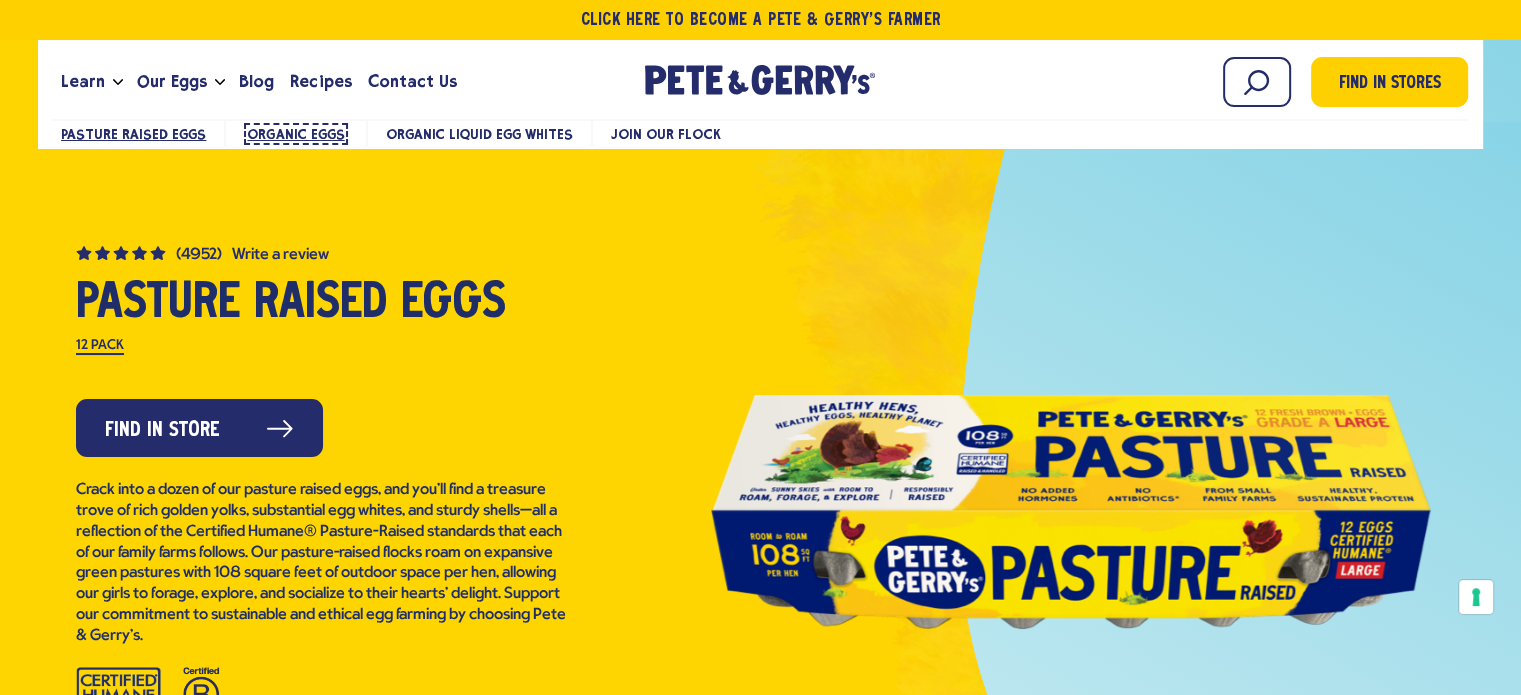 click on "Organic Eggs" at bounding box center [295, 134] 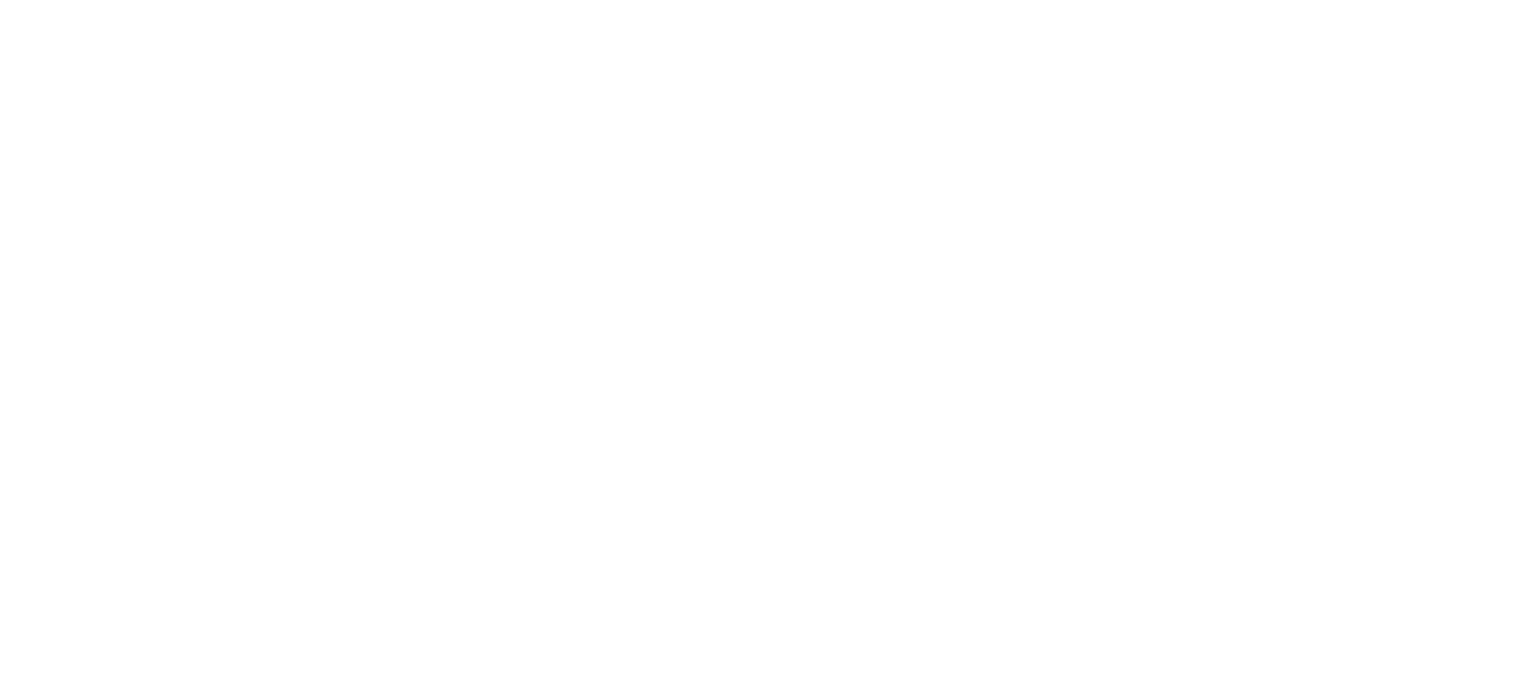 scroll, scrollTop: 0, scrollLeft: 0, axis: both 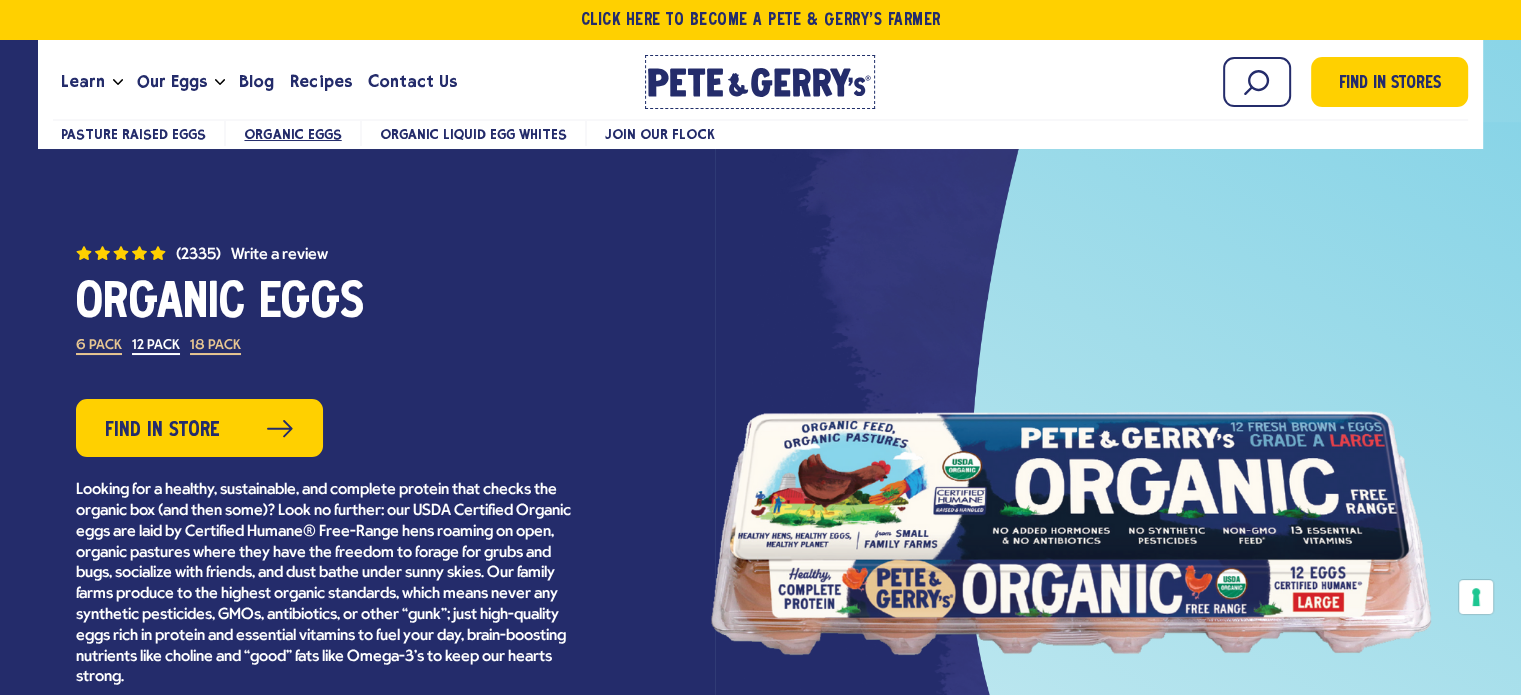 click 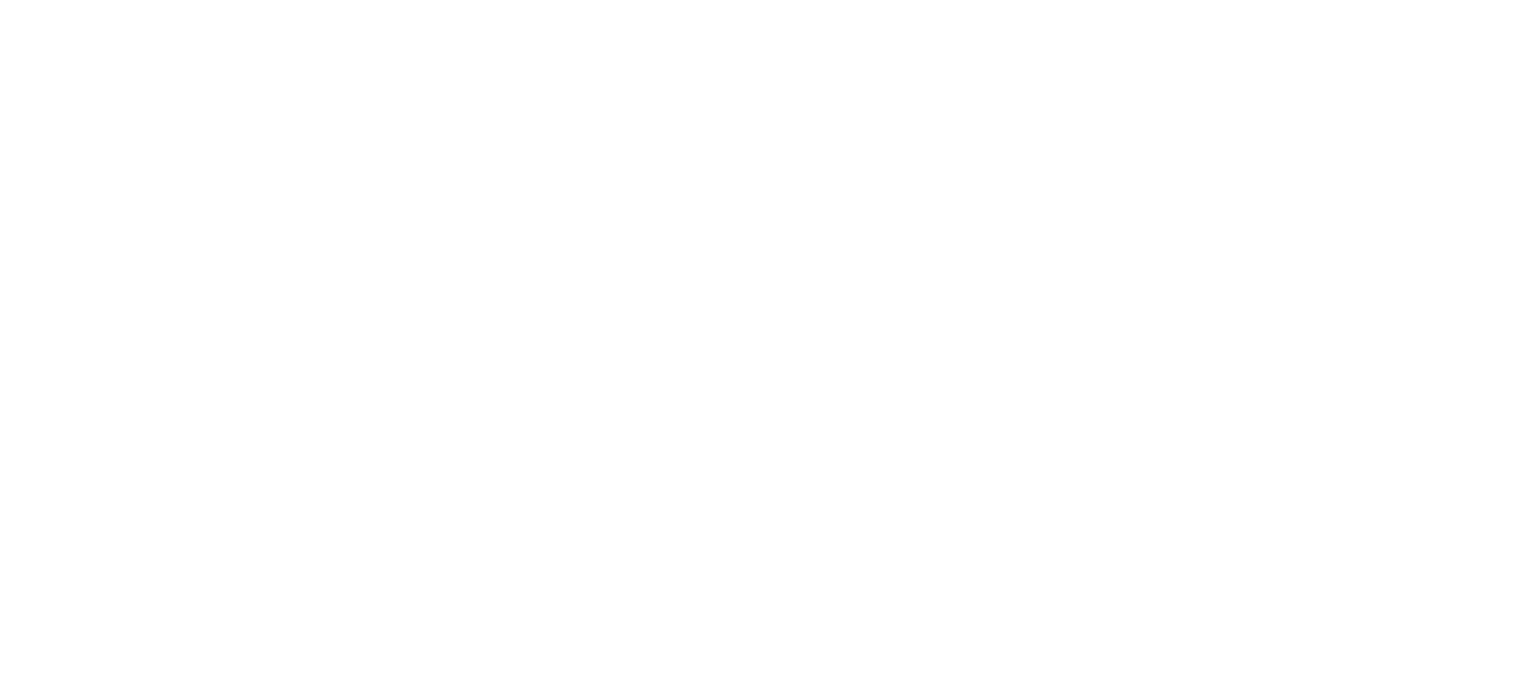 scroll, scrollTop: 0, scrollLeft: 0, axis: both 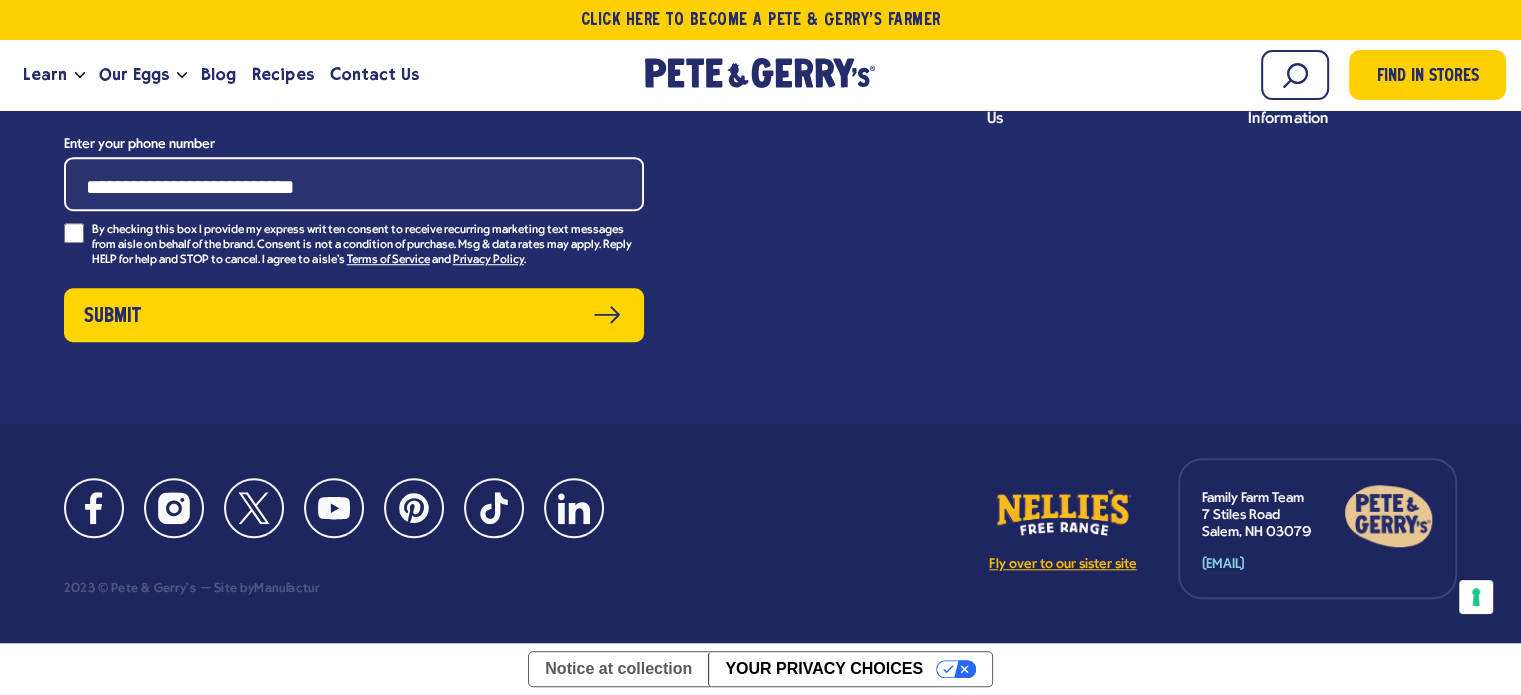 click on "Fly over to our sister site" at bounding box center (1063, 529) 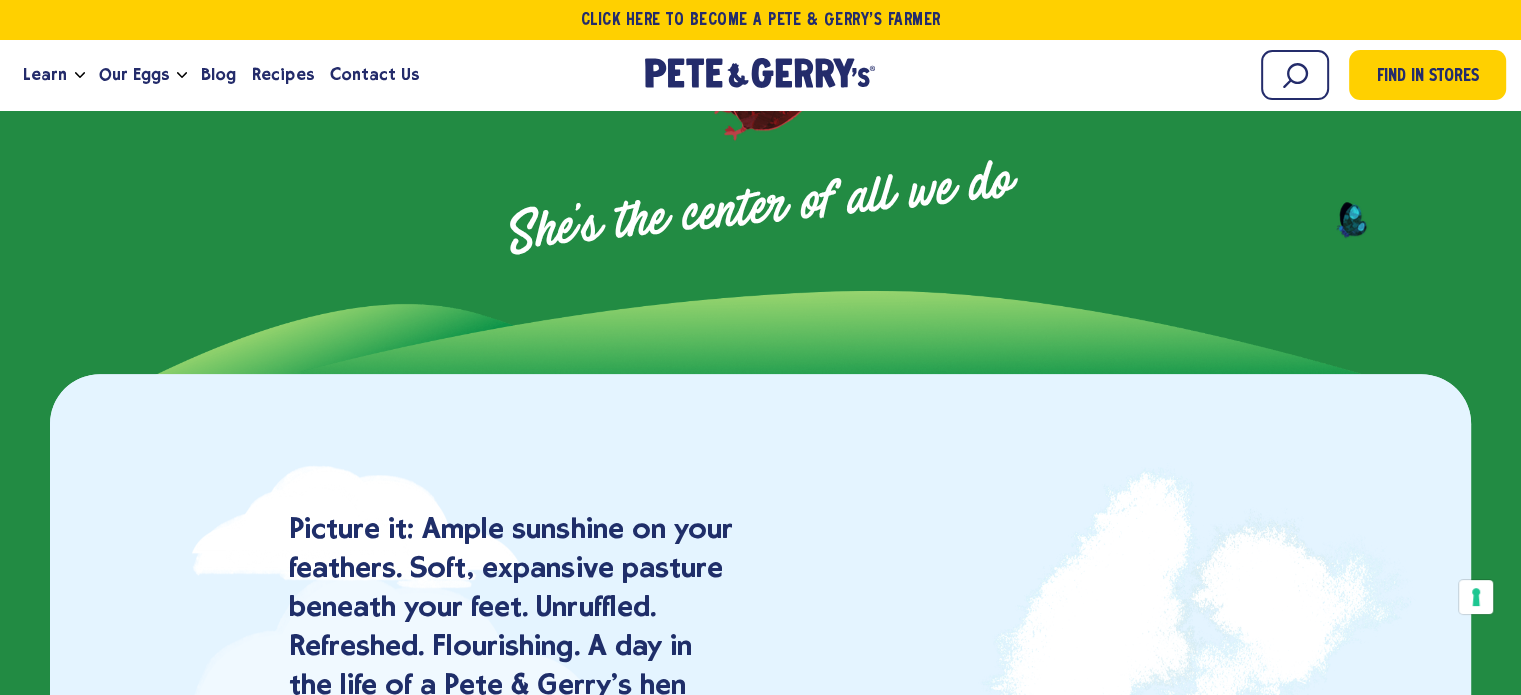 scroll, scrollTop: 0, scrollLeft: 0, axis: both 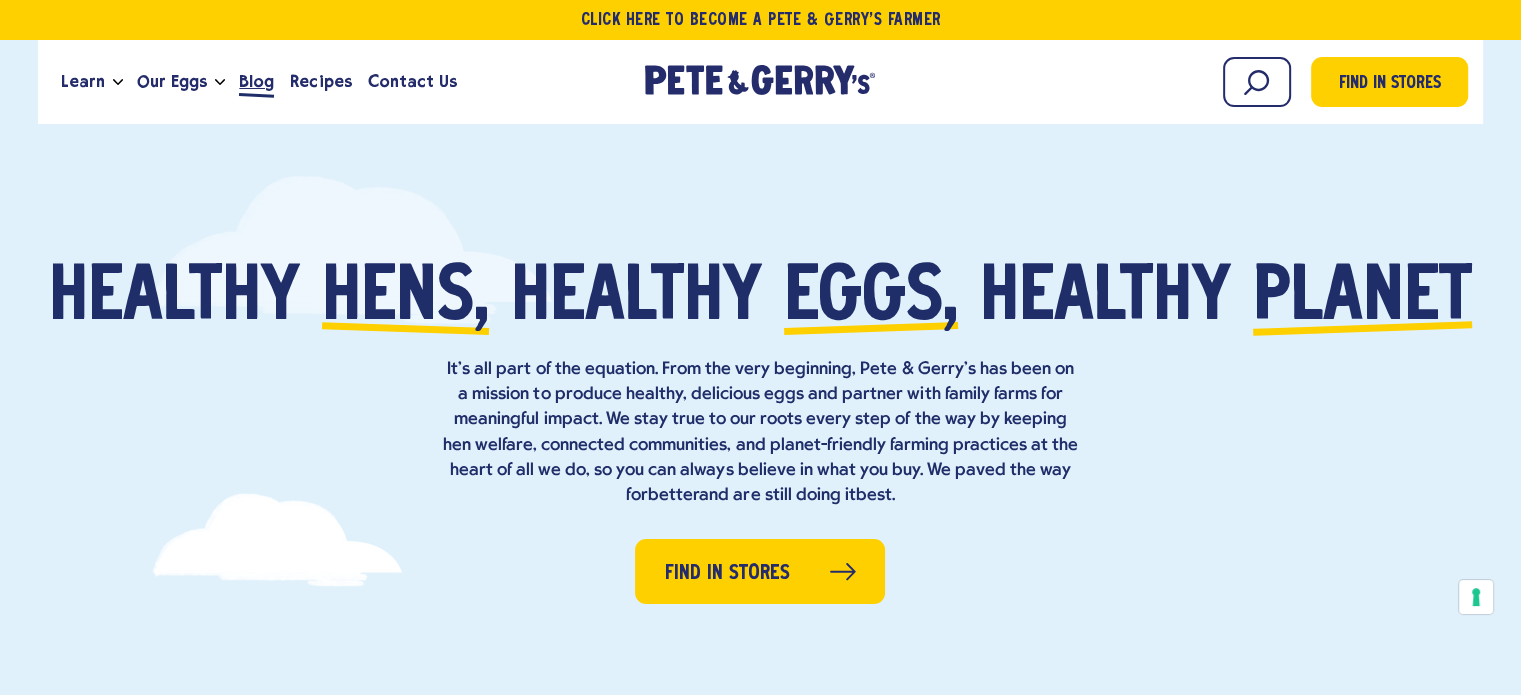 click on "Blog" at bounding box center (256, 81) 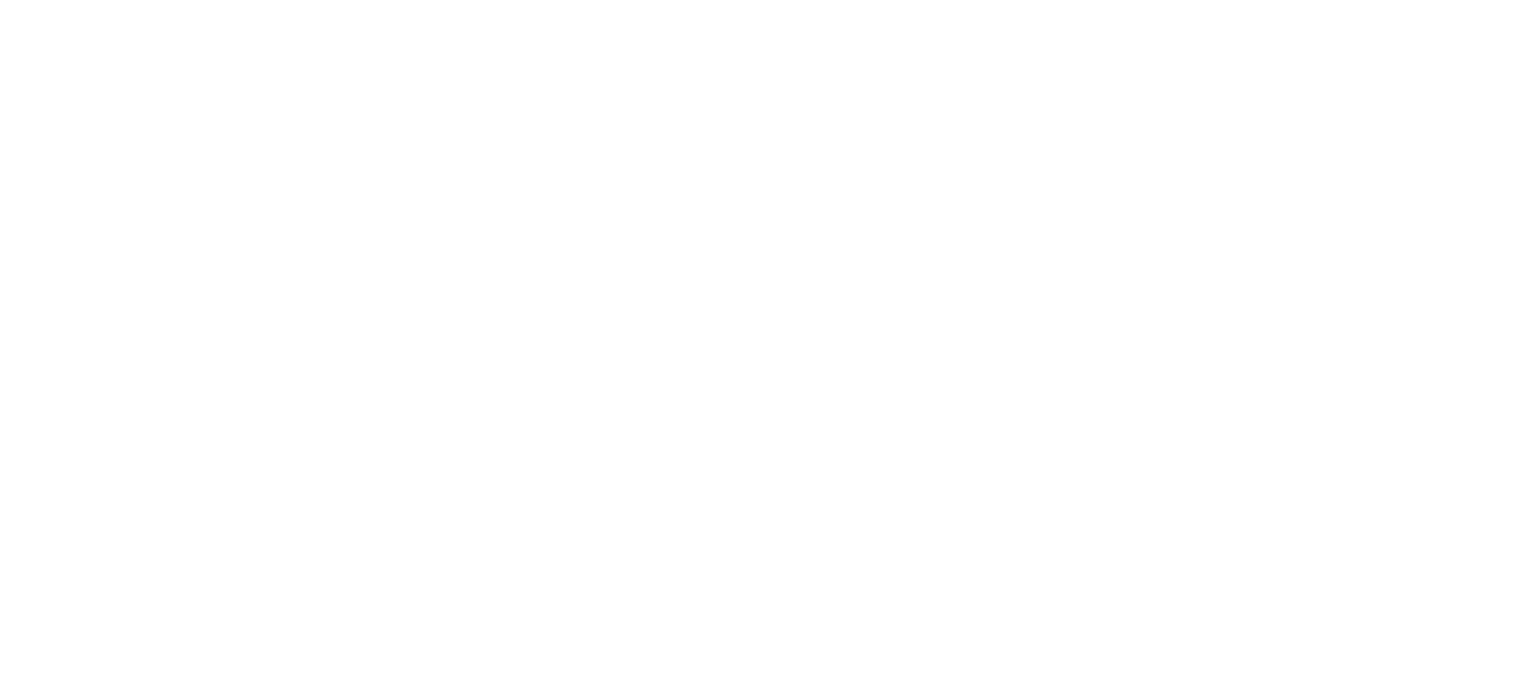scroll, scrollTop: 0, scrollLeft: 0, axis: both 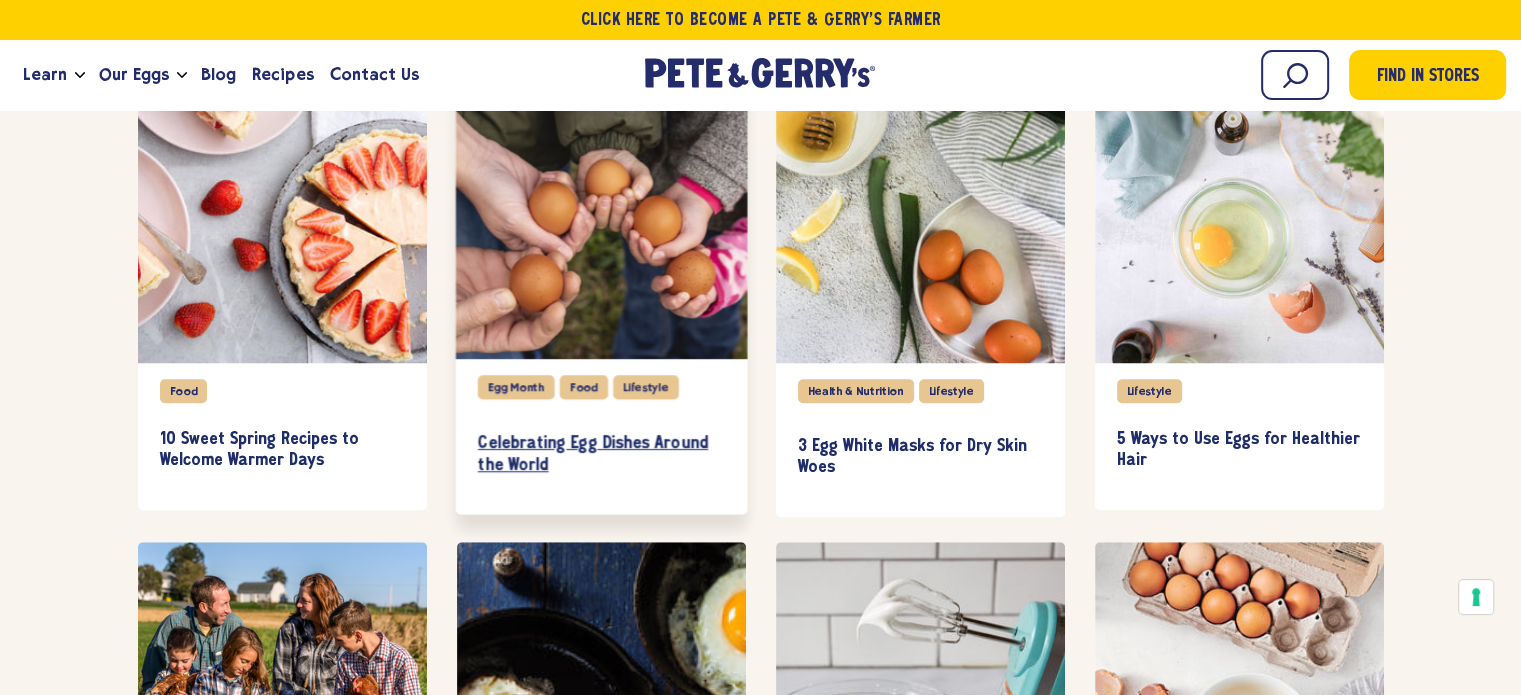 click on "Celebrating Egg Dishes Around the World" at bounding box center (600, 454) 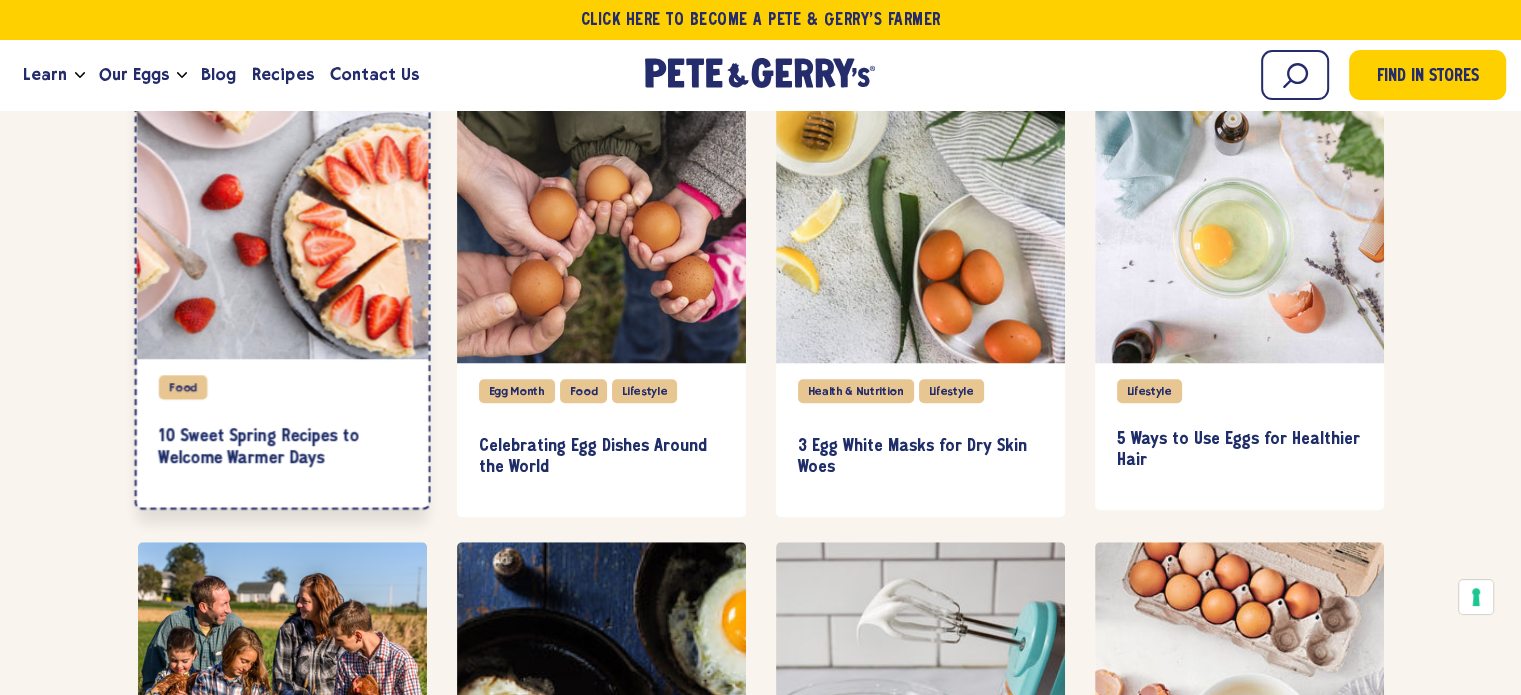 click at bounding box center [282, 212] 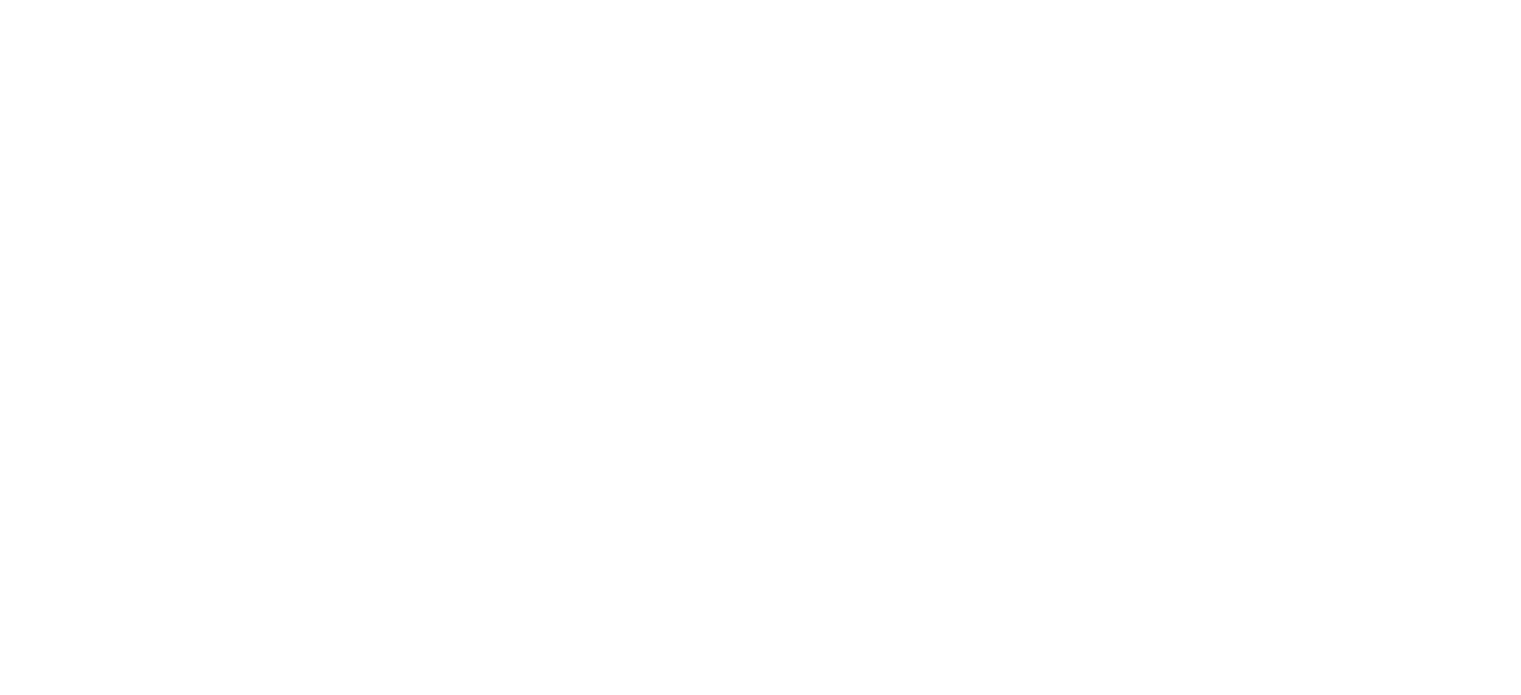 scroll, scrollTop: 0, scrollLeft: 0, axis: both 